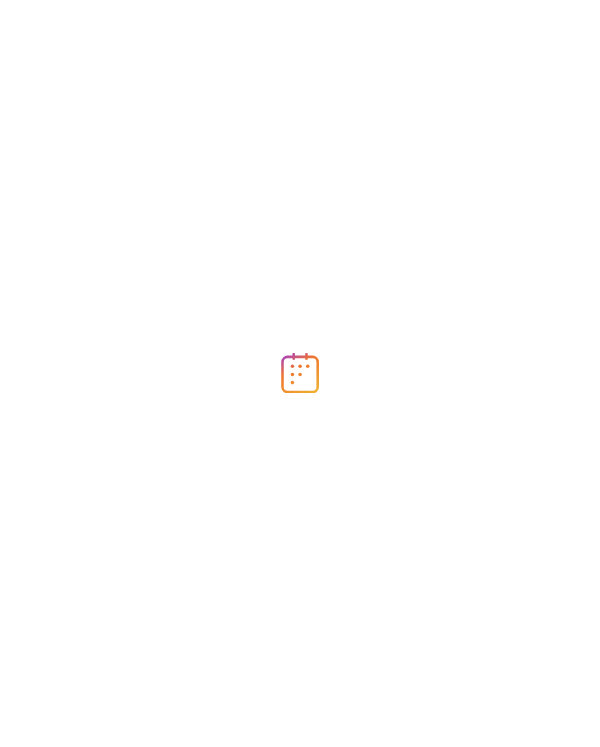 scroll, scrollTop: 0, scrollLeft: 0, axis: both 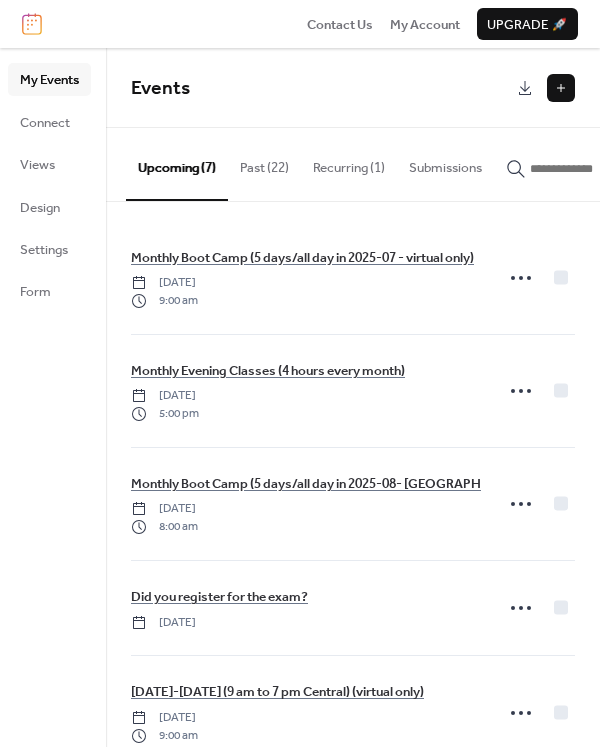 click at bounding box center (561, 88) 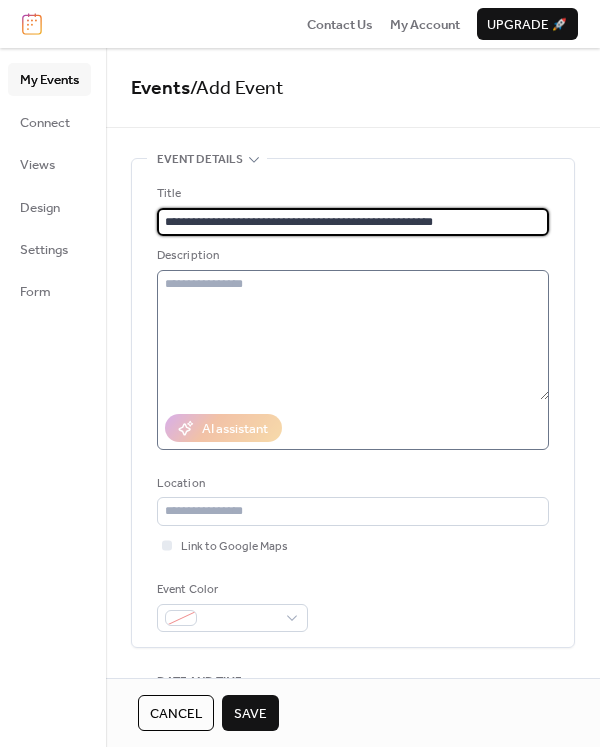 type on "**********" 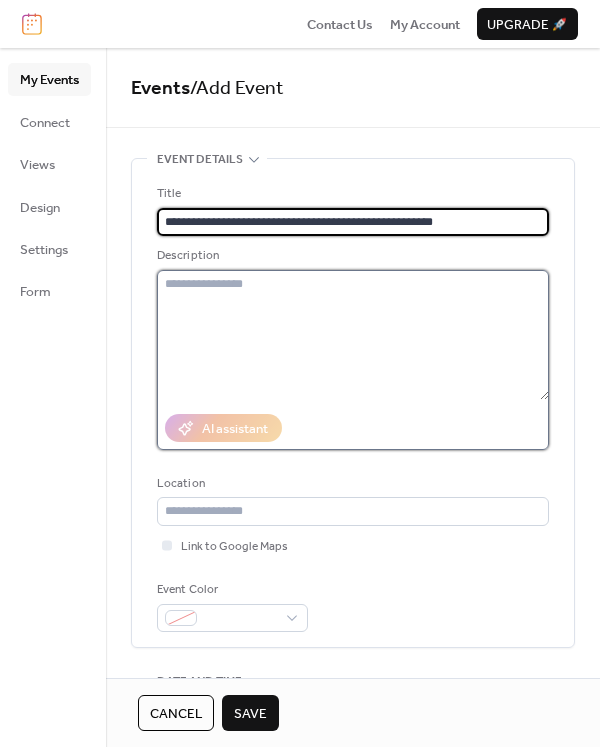 click at bounding box center (353, 335) 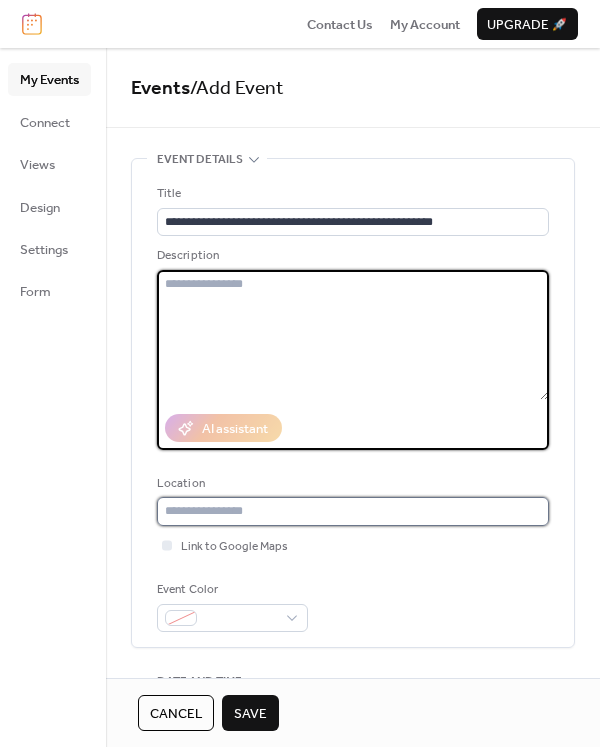 click at bounding box center (353, 511) 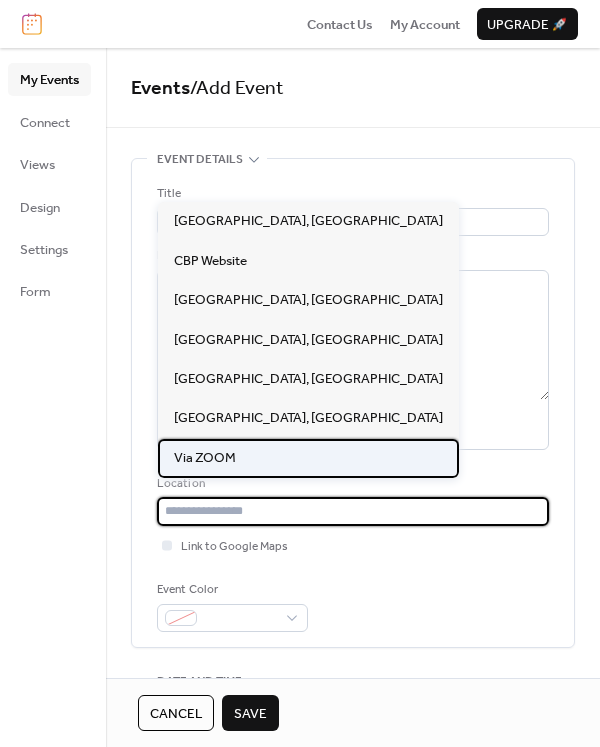 click on "Via ZOOM" at bounding box center (205, 458) 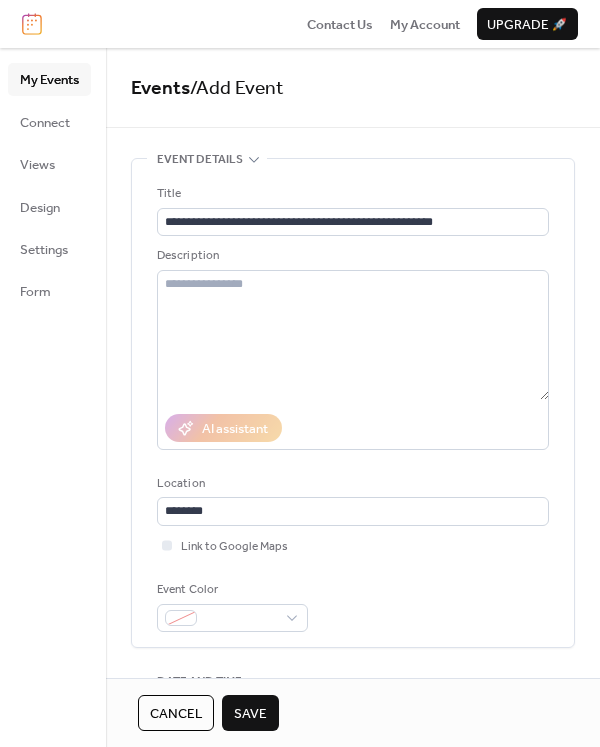 type on "********" 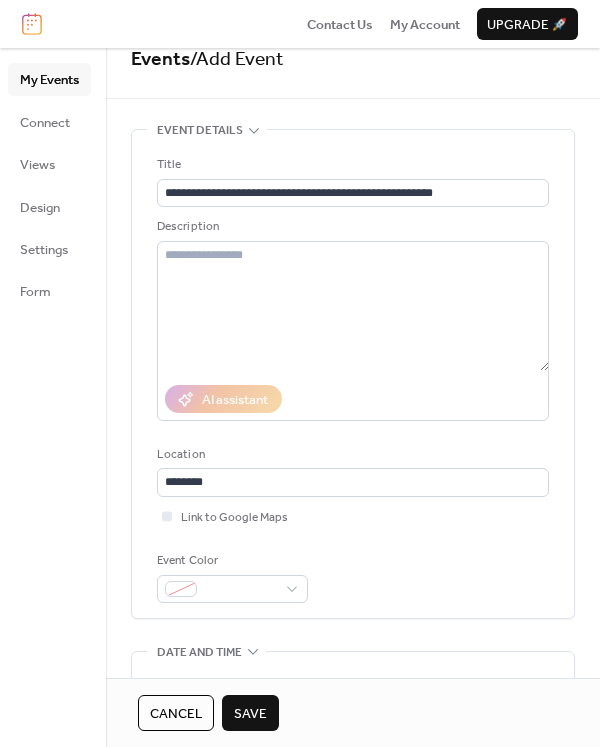 scroll, scrollTop: 255, scrollLeft: 0, axis: vertical 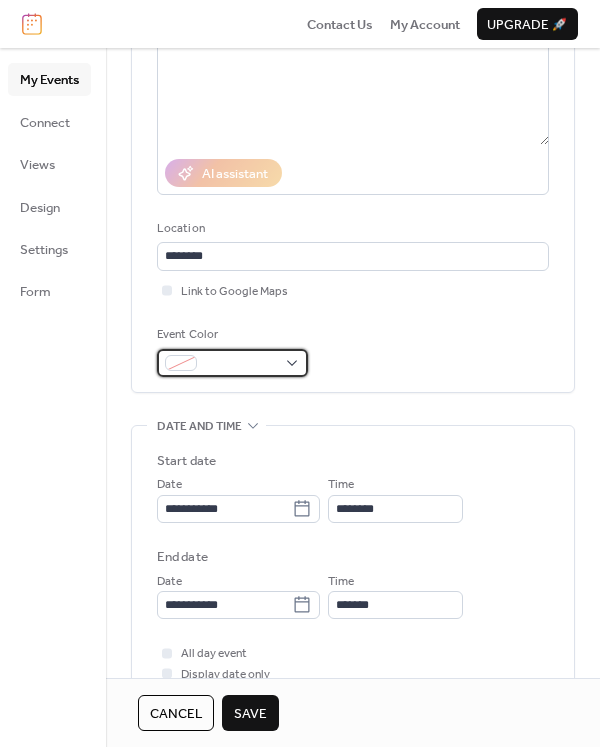 click at bounding box center (232, 363) 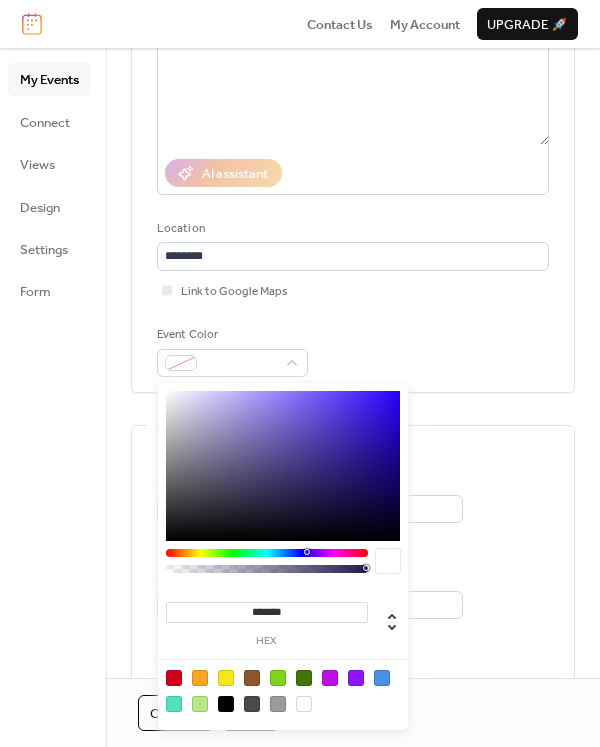 click at bounding box center (267, 553) 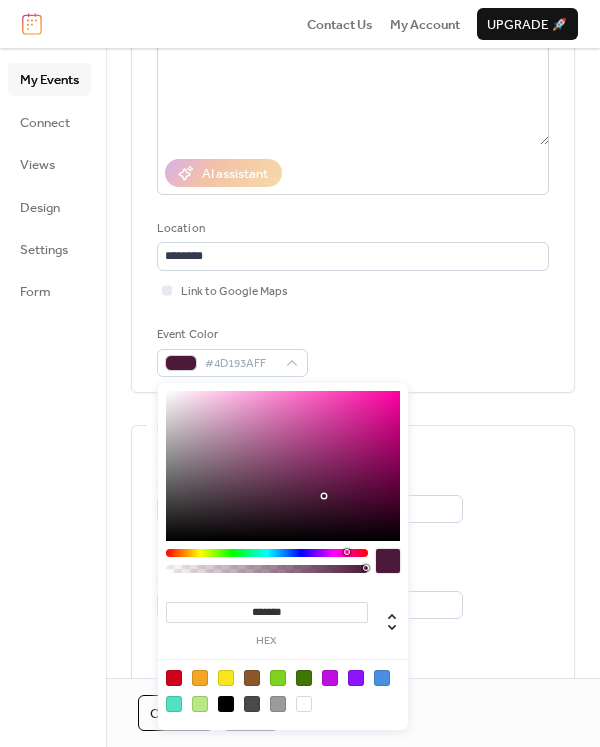 type on "*******" 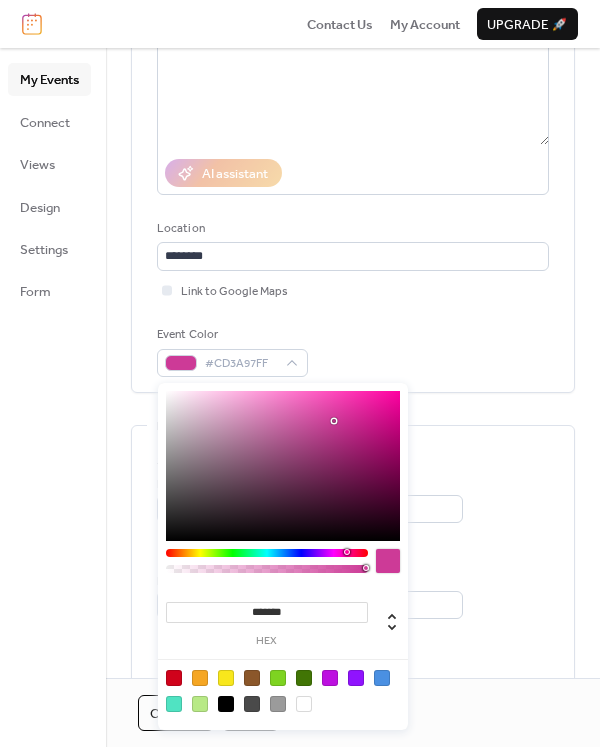 click on "Event Color #CD3A97FF" at bounding box center (353, 351) 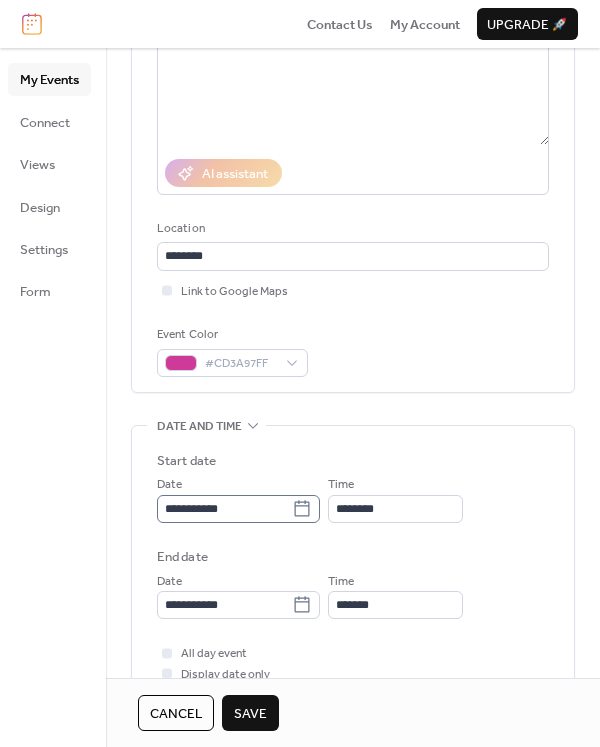 click 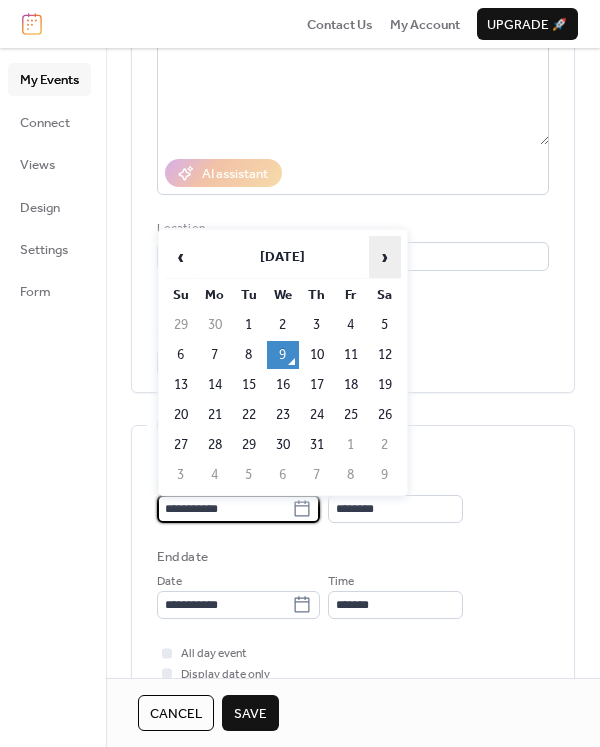 click on "›" at bounding box center [385, 257] 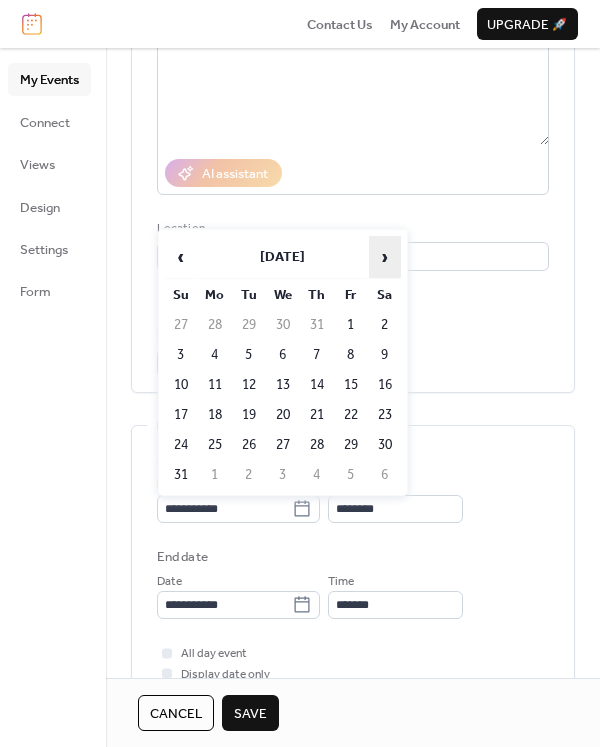 click on "›" at bounding box center [385, 257] 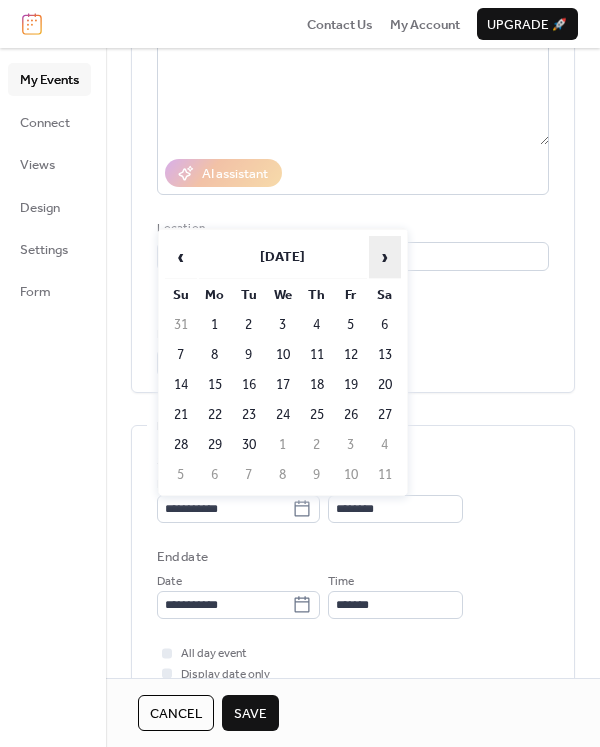 click on "›" at bounding box center [385, 257] 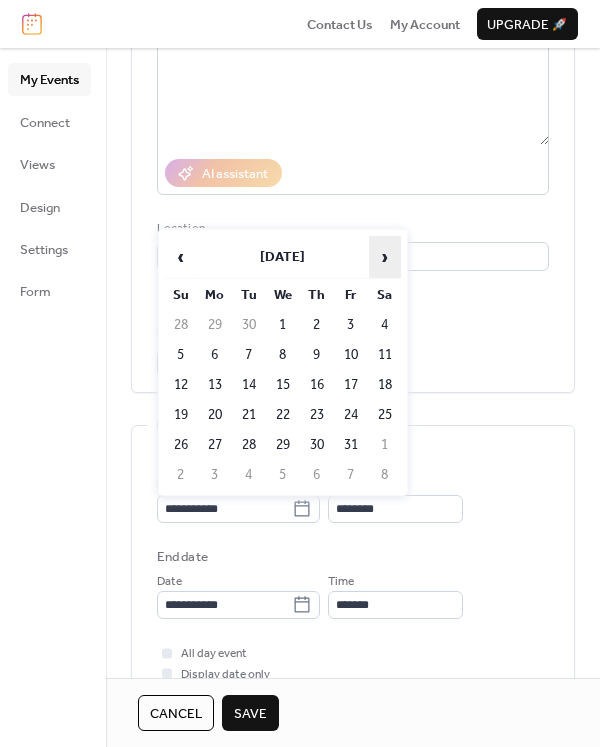 click on "›" at bounding box center [385, 257] 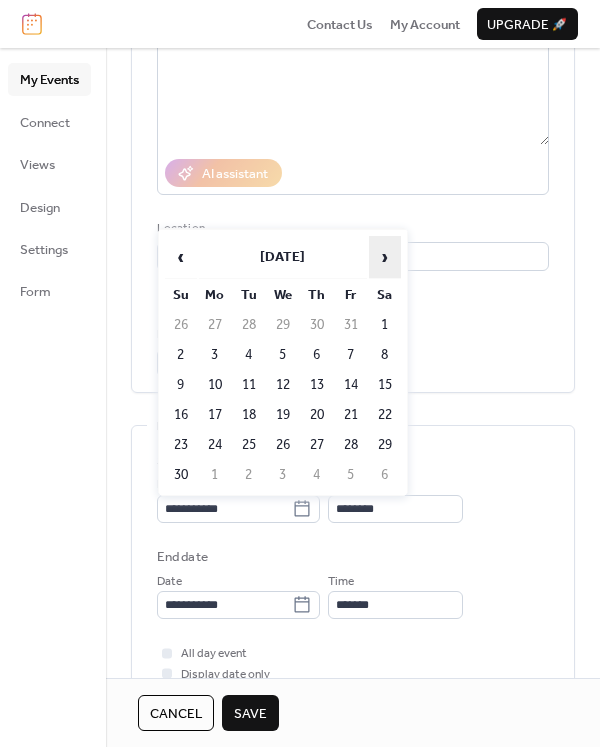 click on "›" at bounding box center [385, 257] 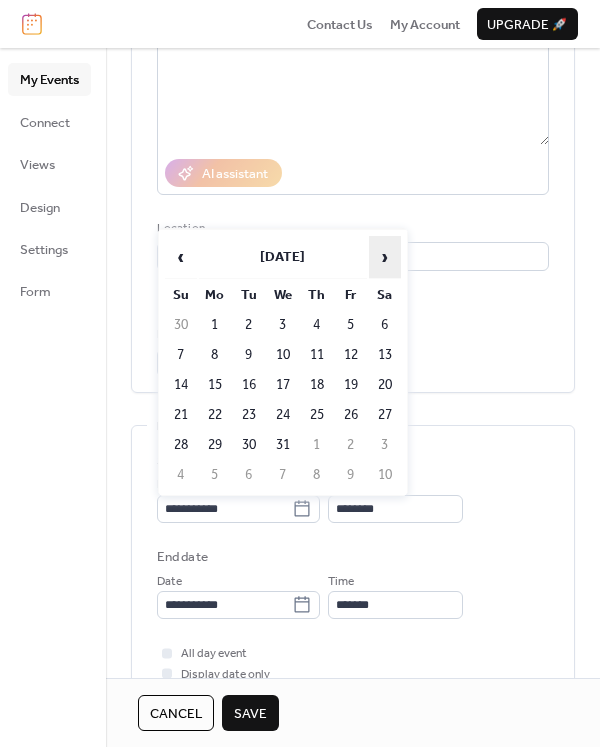 click on "›" at bounding box center (385, 257) 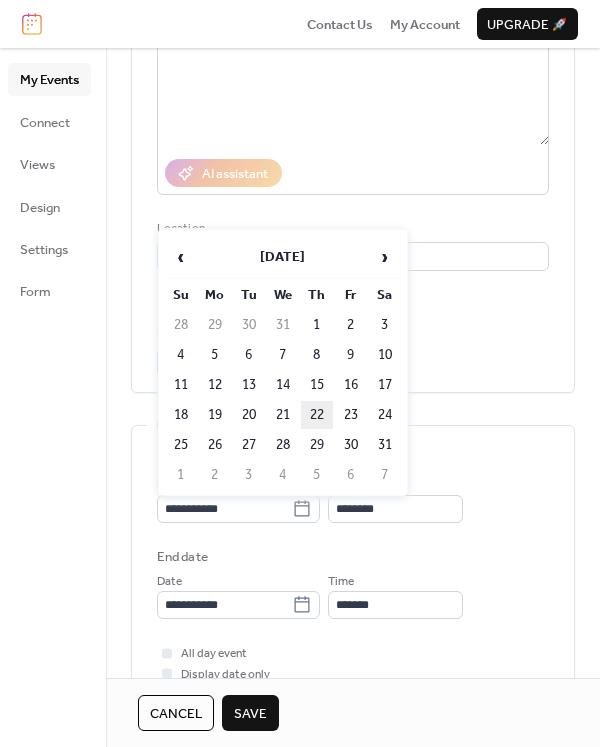 click on "22" at bounding box center (317, 415) 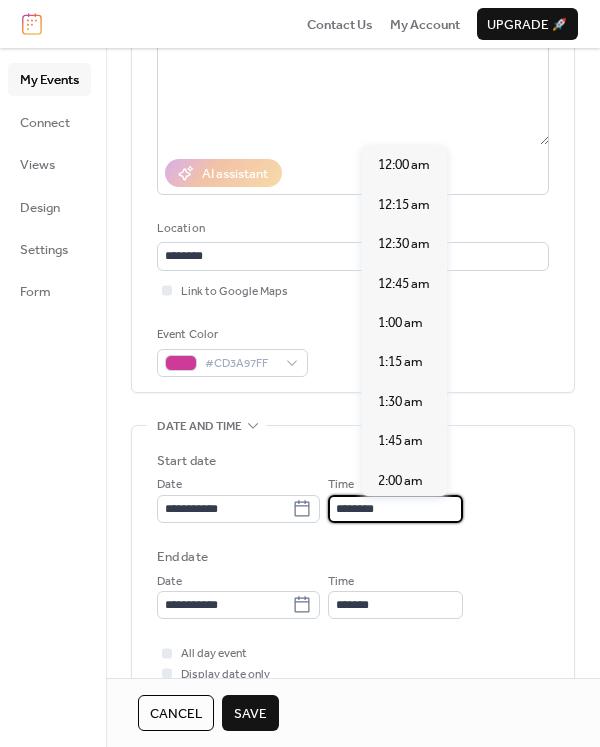 click on "********" at bounding box center [395, 509] 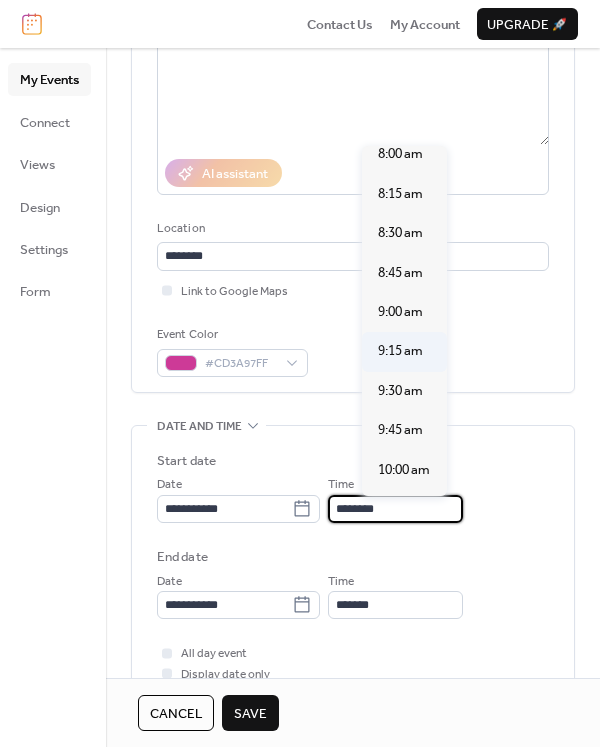 scroll, scrollTop: 1190, scrollLeft: 0, axis: vertical 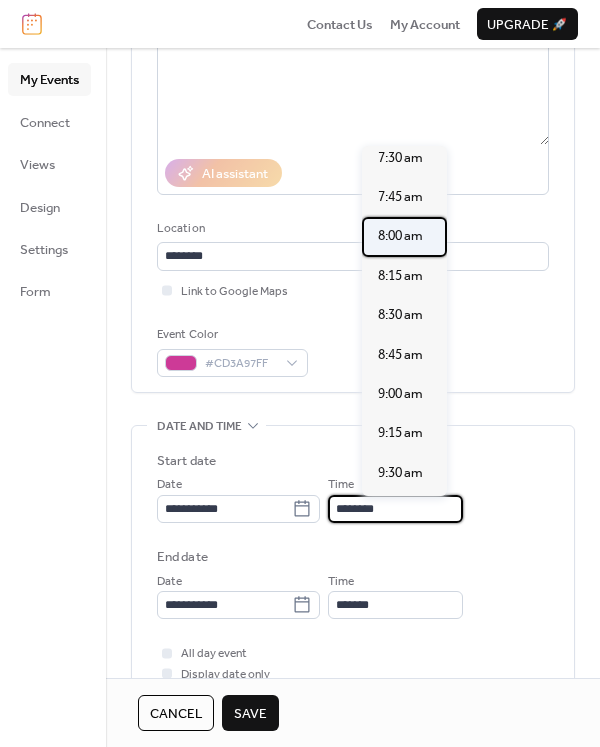 click on "8:00 am" at bounding box center (400, 236) 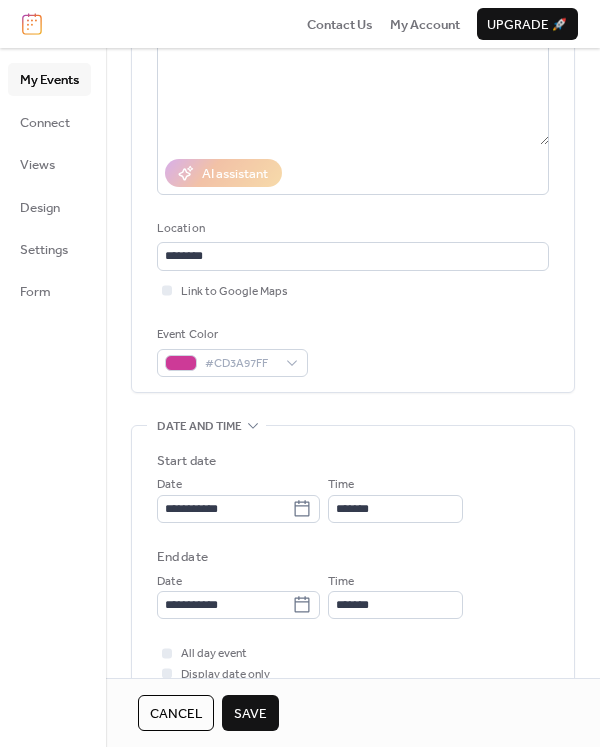 type on "*******" 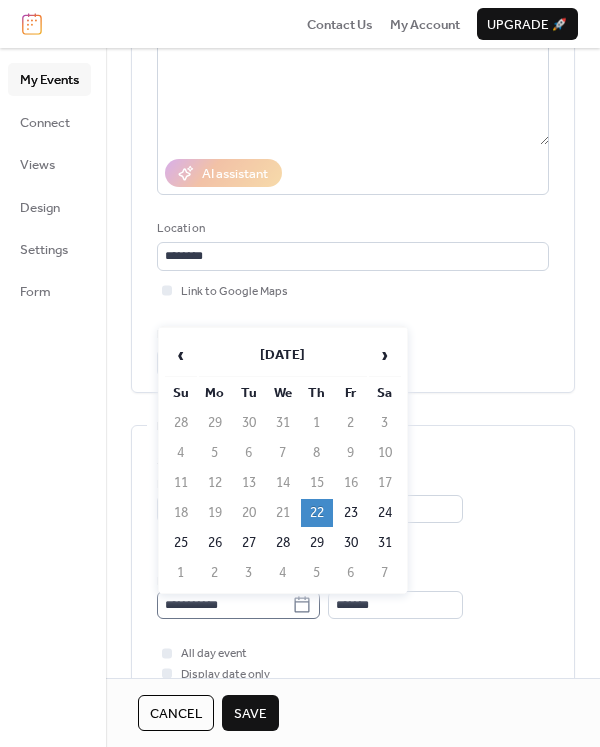 click 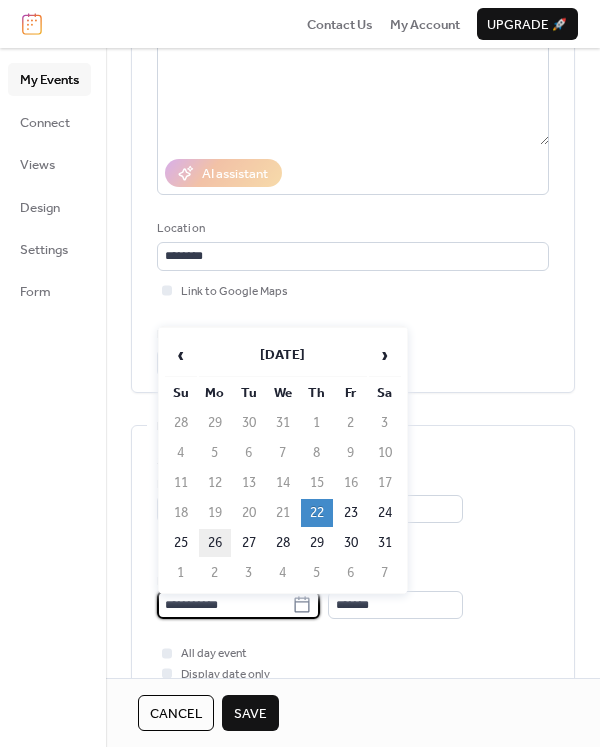 click on "26" at bounding box center [215, 543] 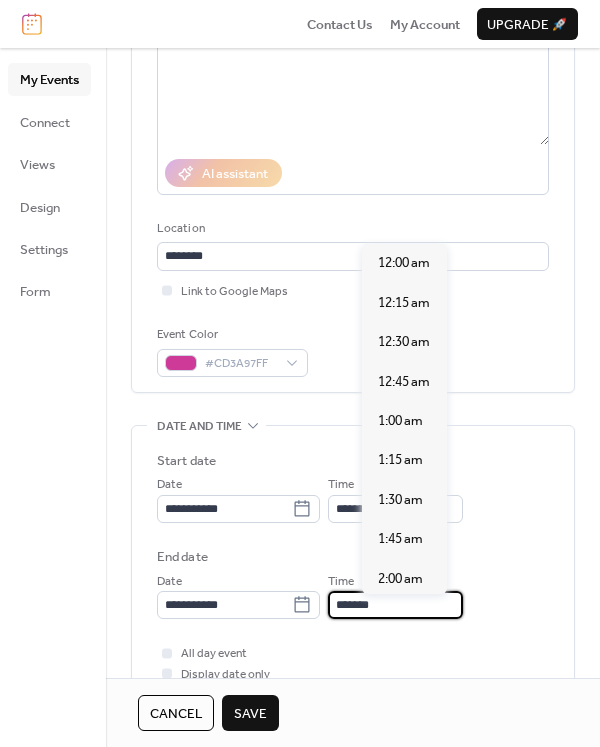 scroll, scrollTop: 1404, scrollLeft: 0, axis: vertical 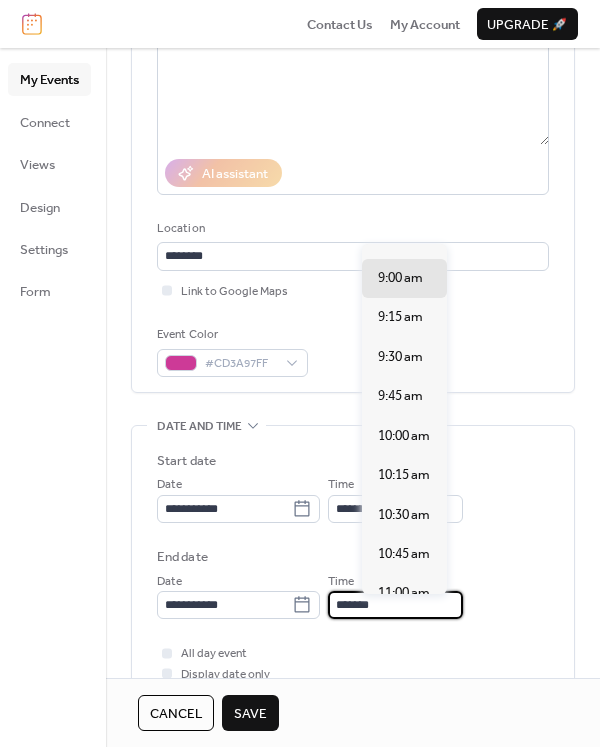click on "*******" at bounding box center [395, 605] 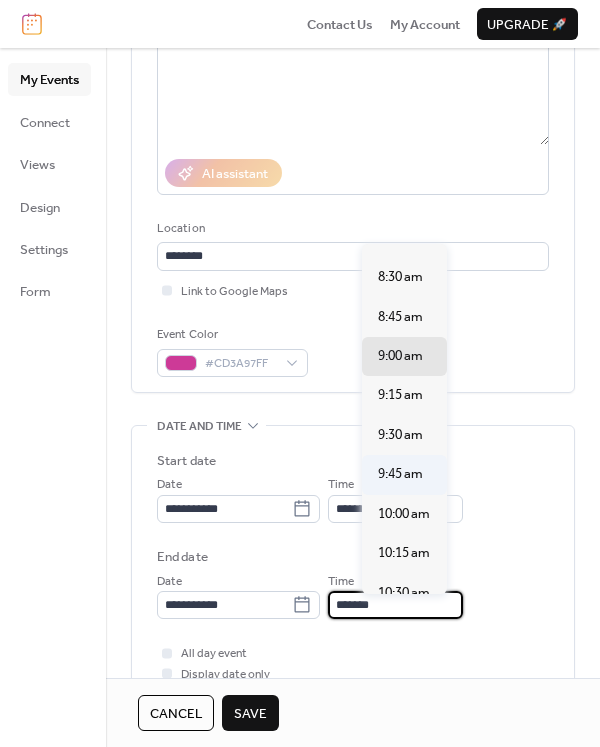 scroll, scrollTop: 1119, scrollLeft: 0, axis: vertical 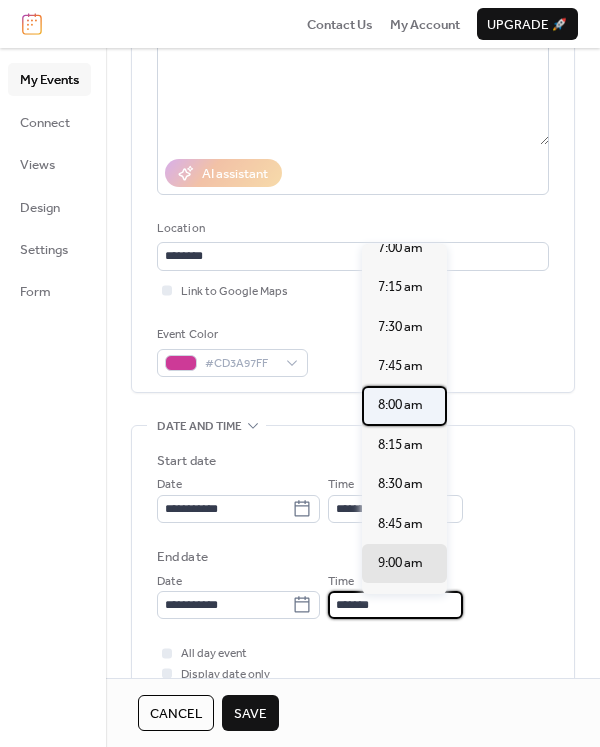 click on "8:00 am" at bounding box center (400, 405) 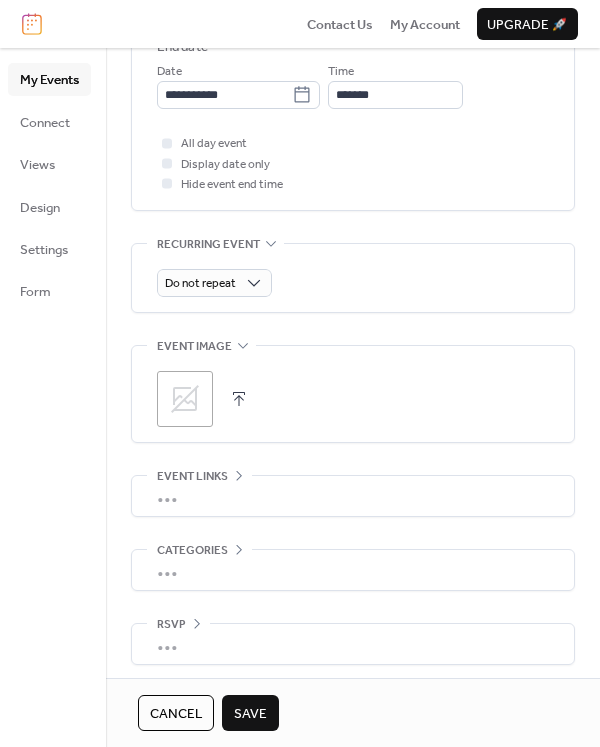 scroll, scrollTop: 776, scrollLeft: 0, axis: vertical 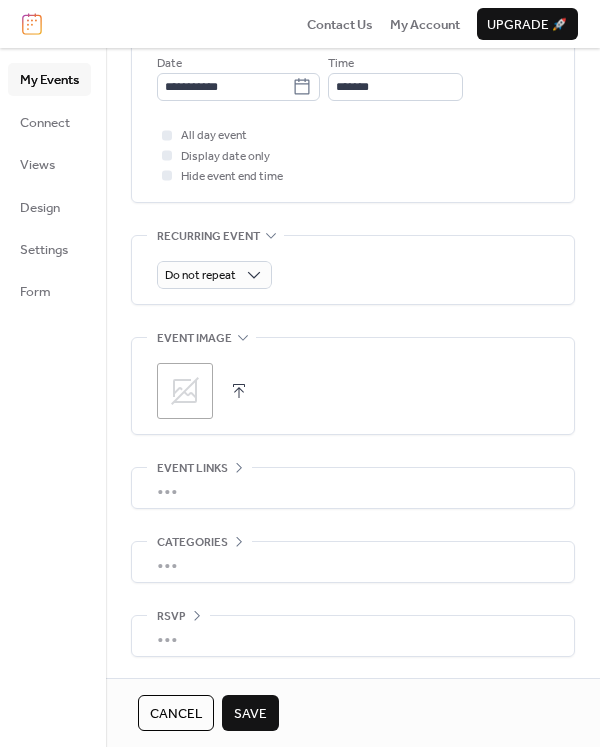 click on "•••" at bounding box center [353, 488] 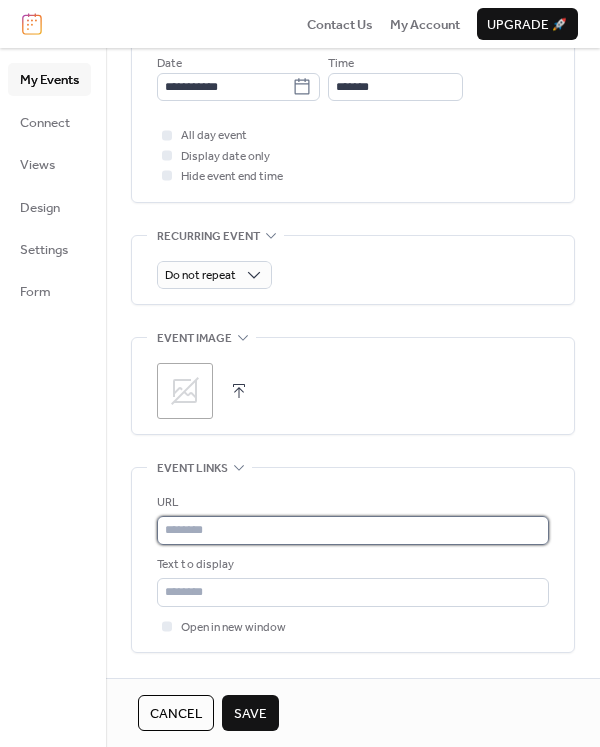 click at bounding box center (353, 530) 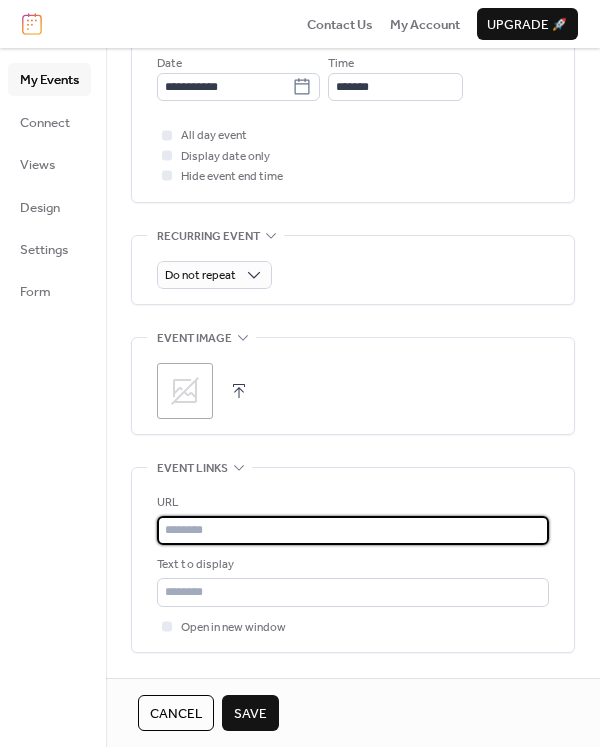 paste on "**********" 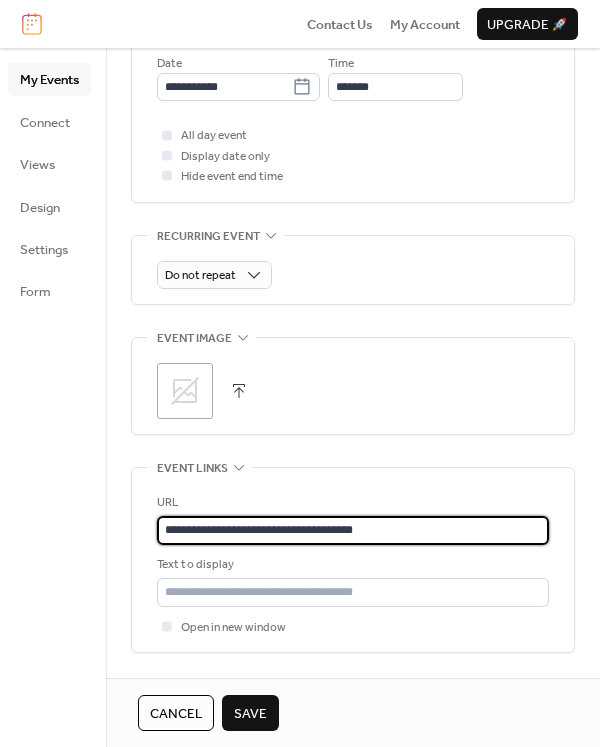 type on "**********" 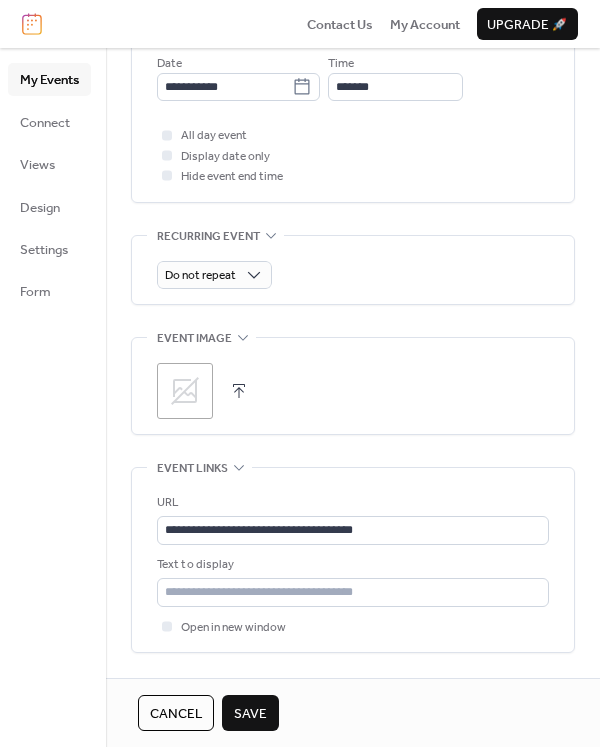 click on "Save" at bounding box center [250, 714] 